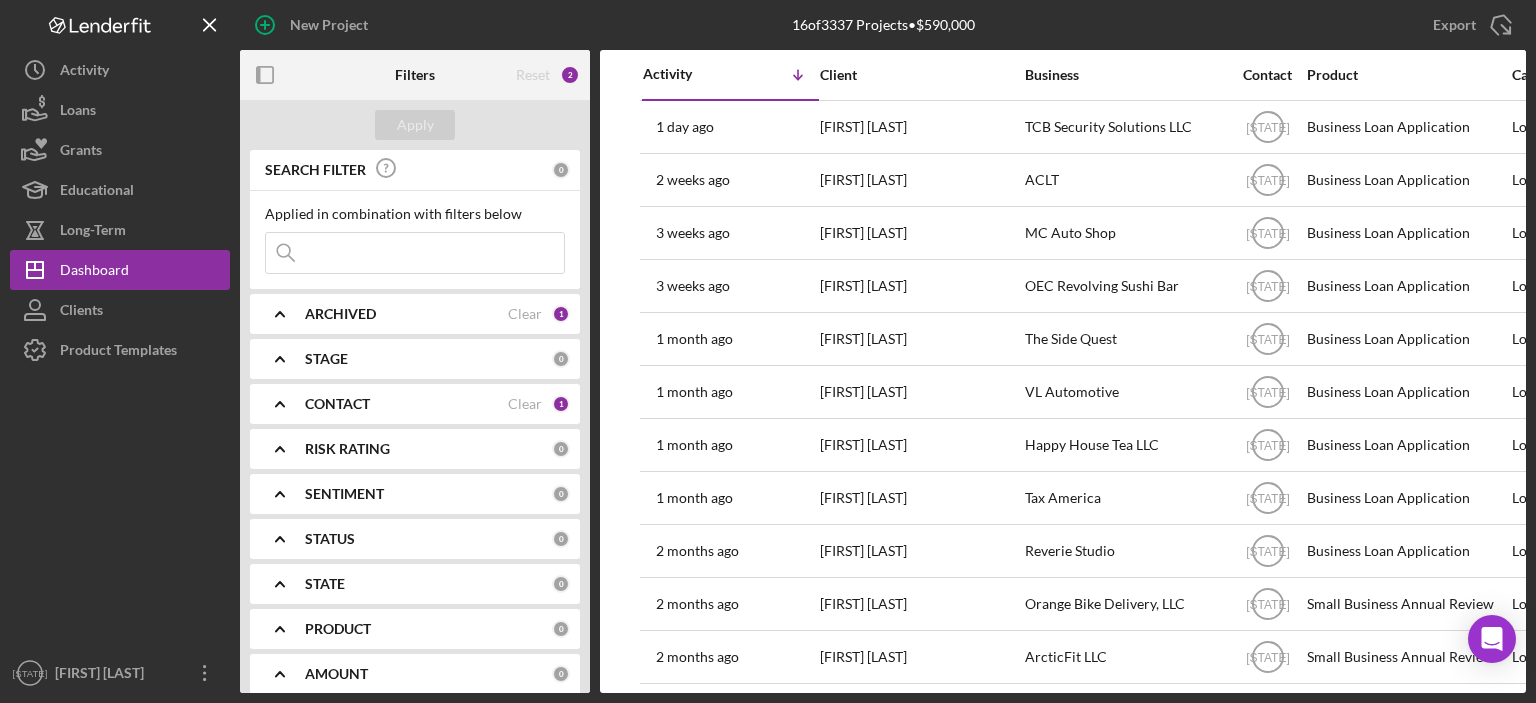 scroll, scrollTop: 0, scrollLeft: 0, axis: both 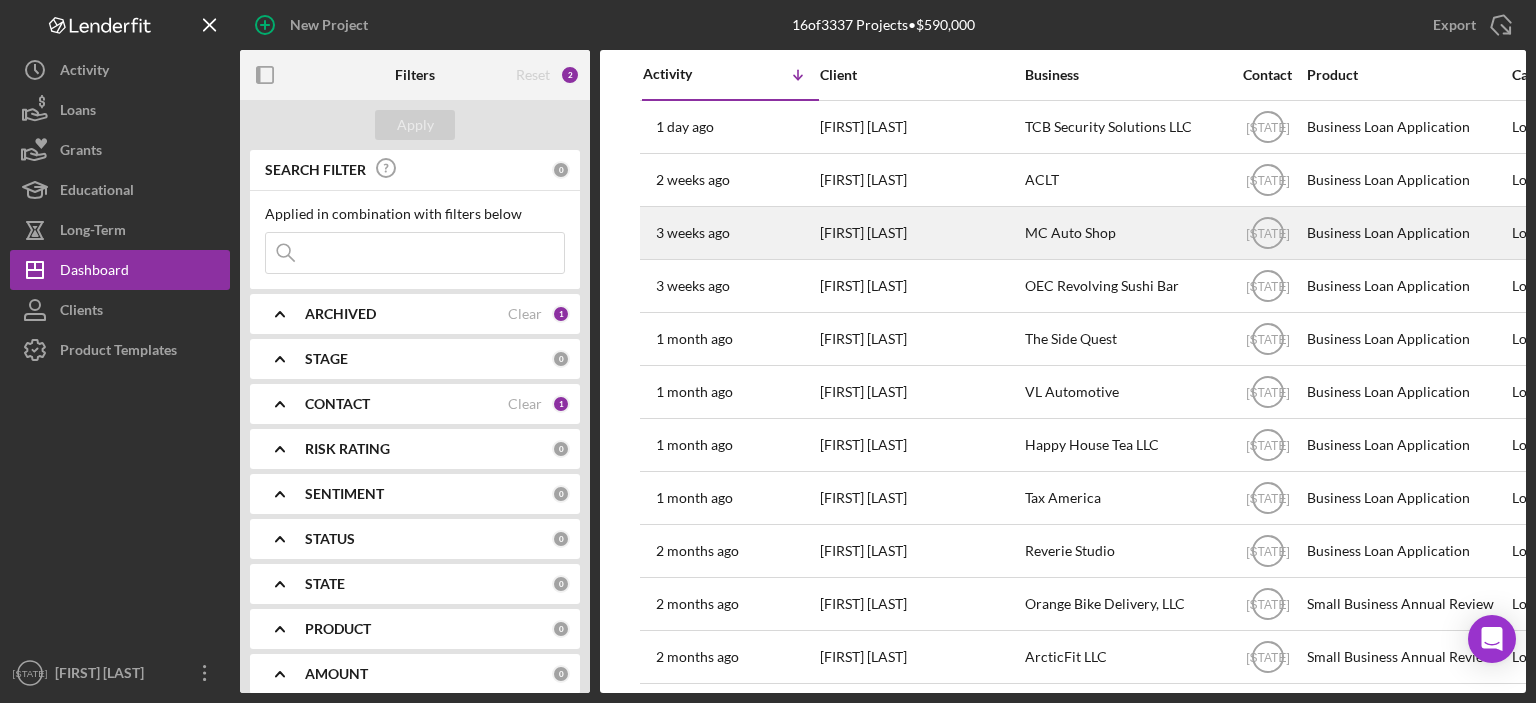 type 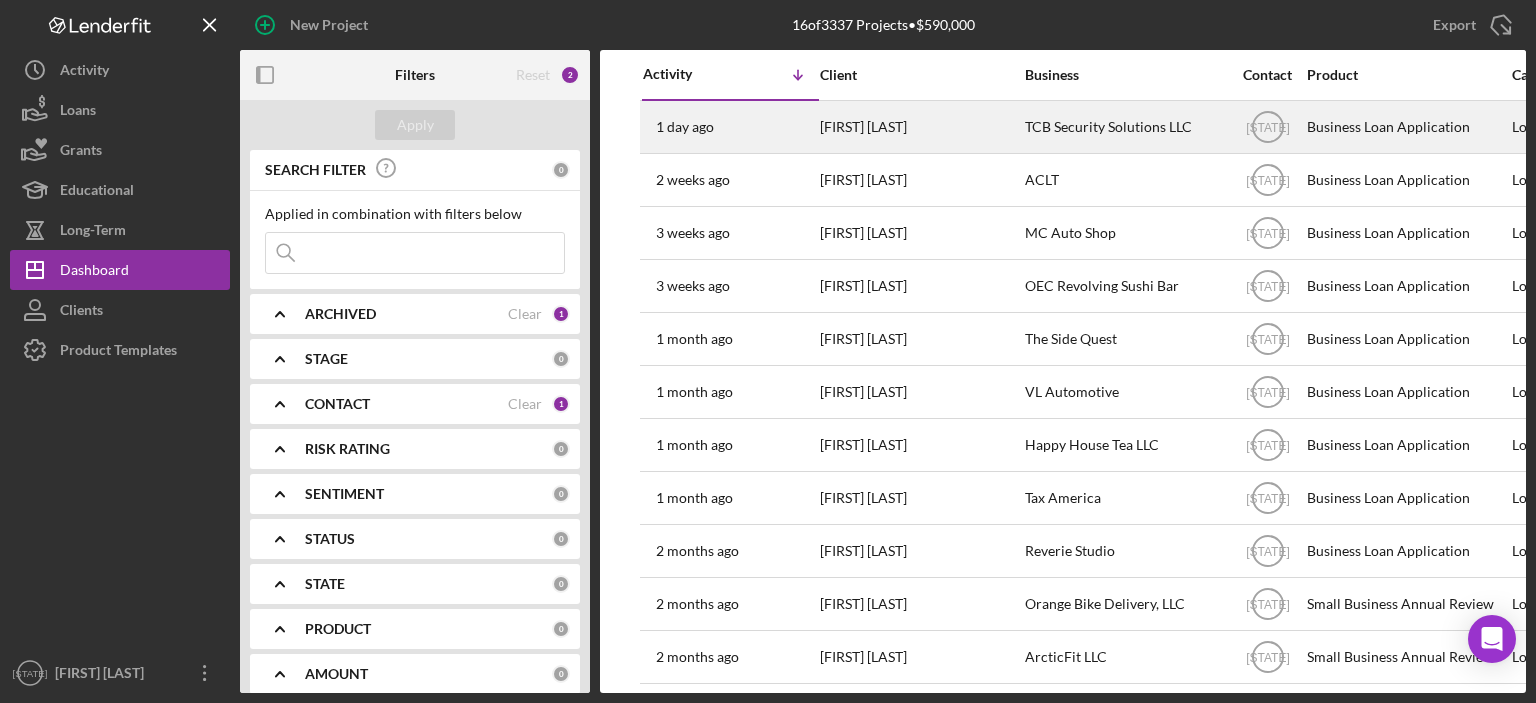 click on "[FIRST] [LAST]" at bounding box center (920, 127) 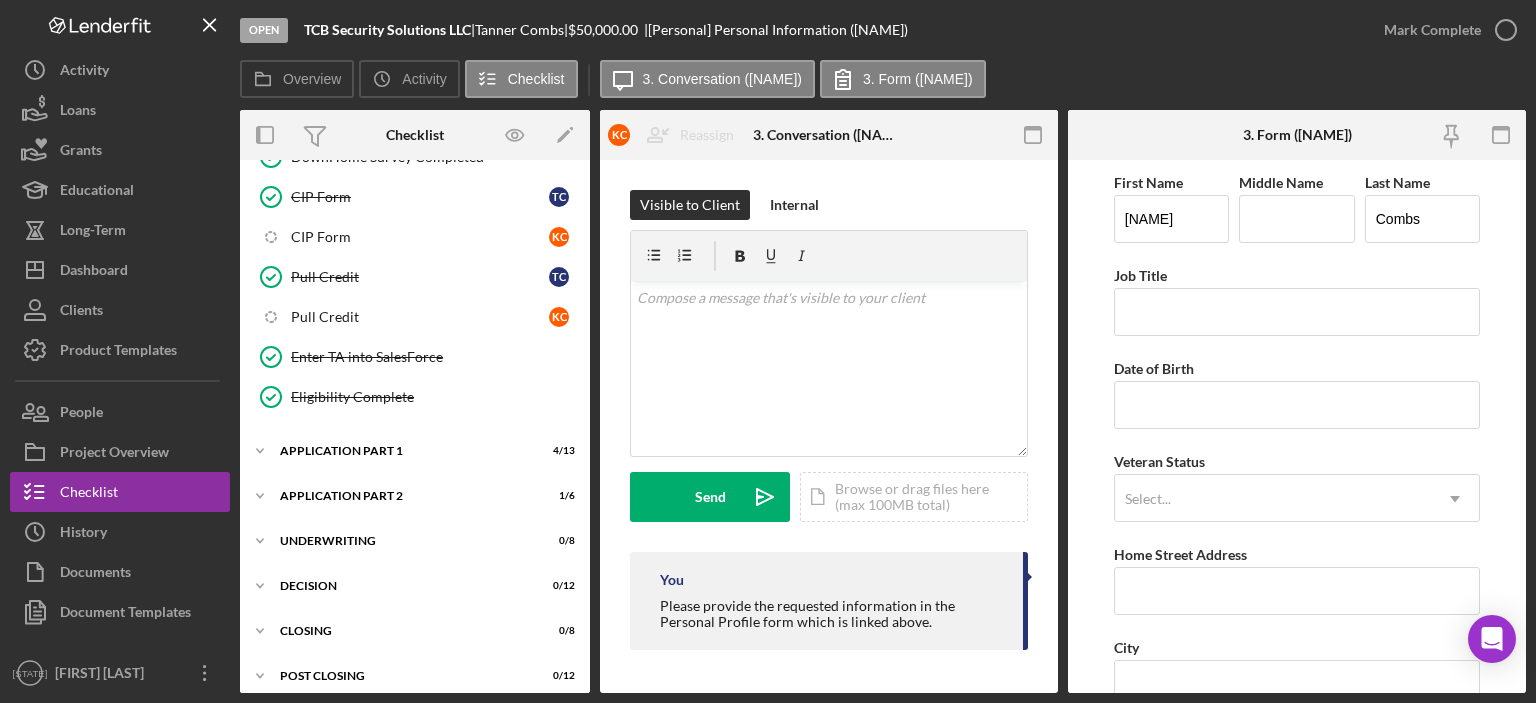 scroll, scrollTop: 1037, scrollLeft: 0, axis: vertical 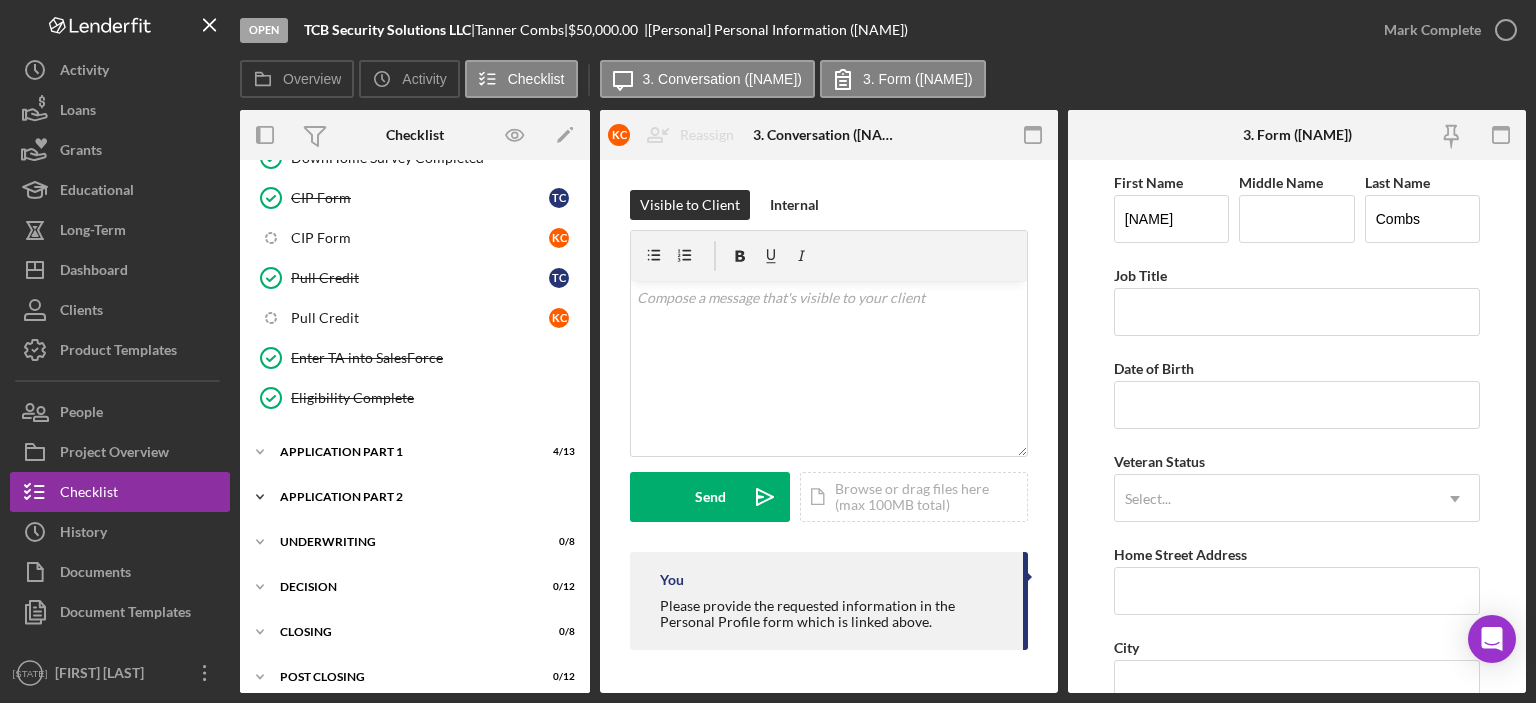 click on "Icon/Expander Application Part 2 1 / 6" at bounding box center (415, 497) 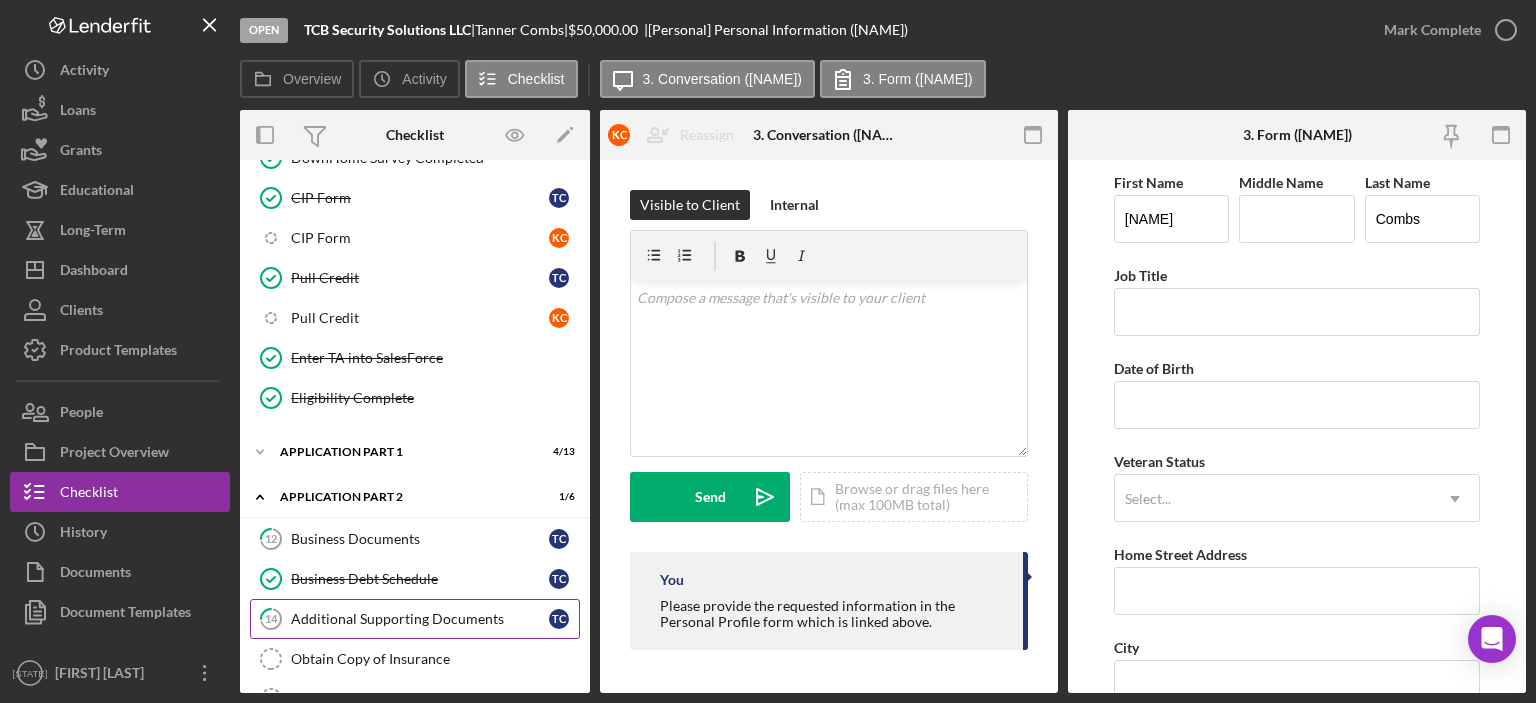 click on "Additional Supporting Documents" at bounding box center (420, 619) 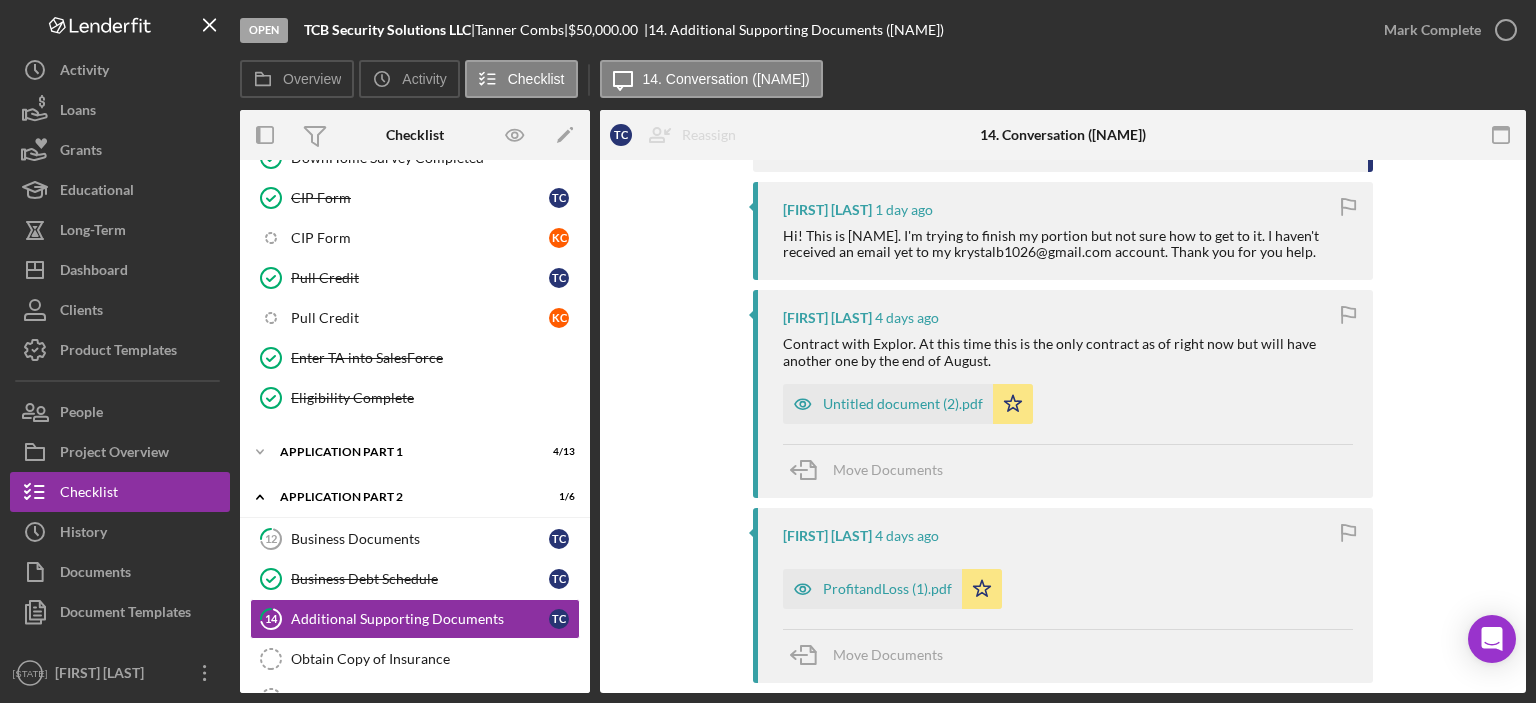 scroll, scrollTop: 560, scrollLeft: 0, axis: vertical 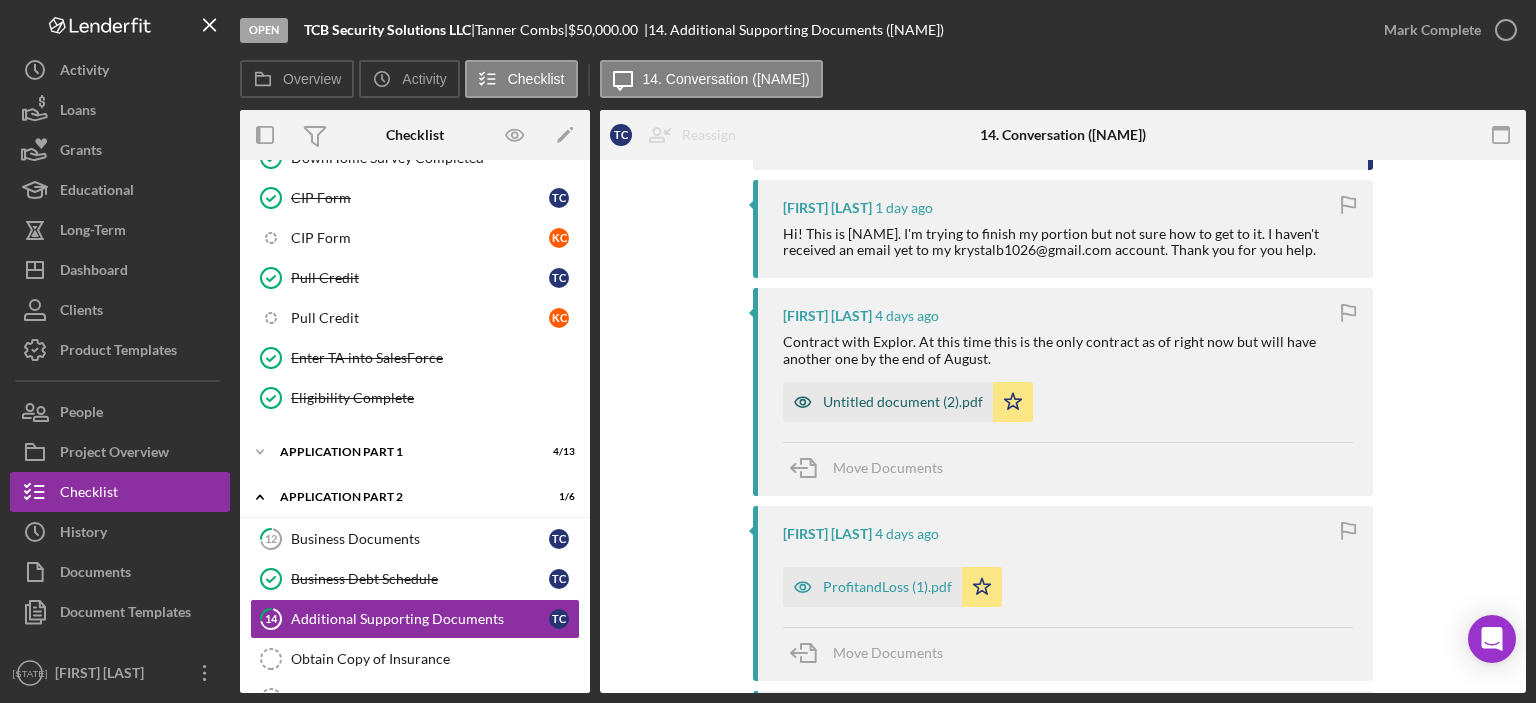click on "Untitled document (2).pdf" at bounding box center [903, 402] 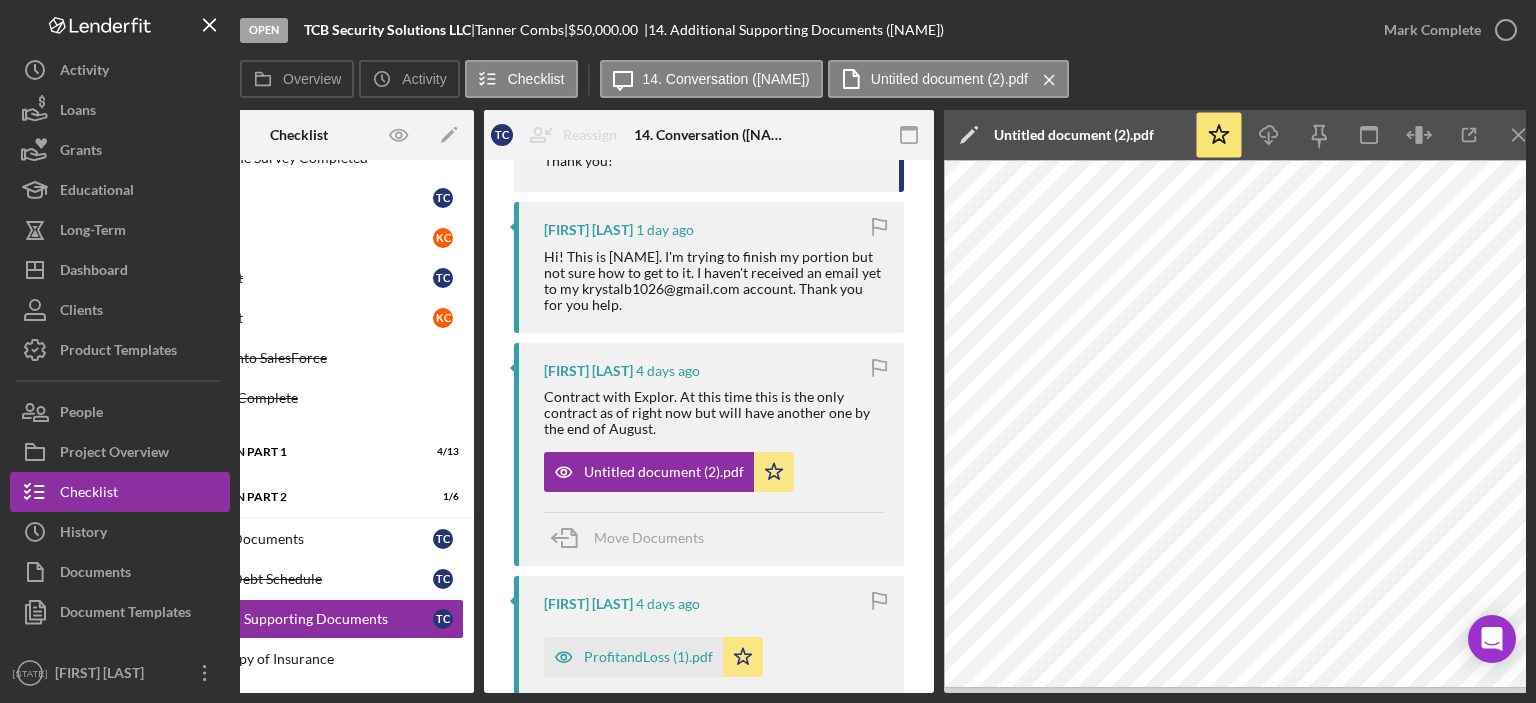 scroll, scrollTop: 0, scrollLeft: 118, axis: horizontal 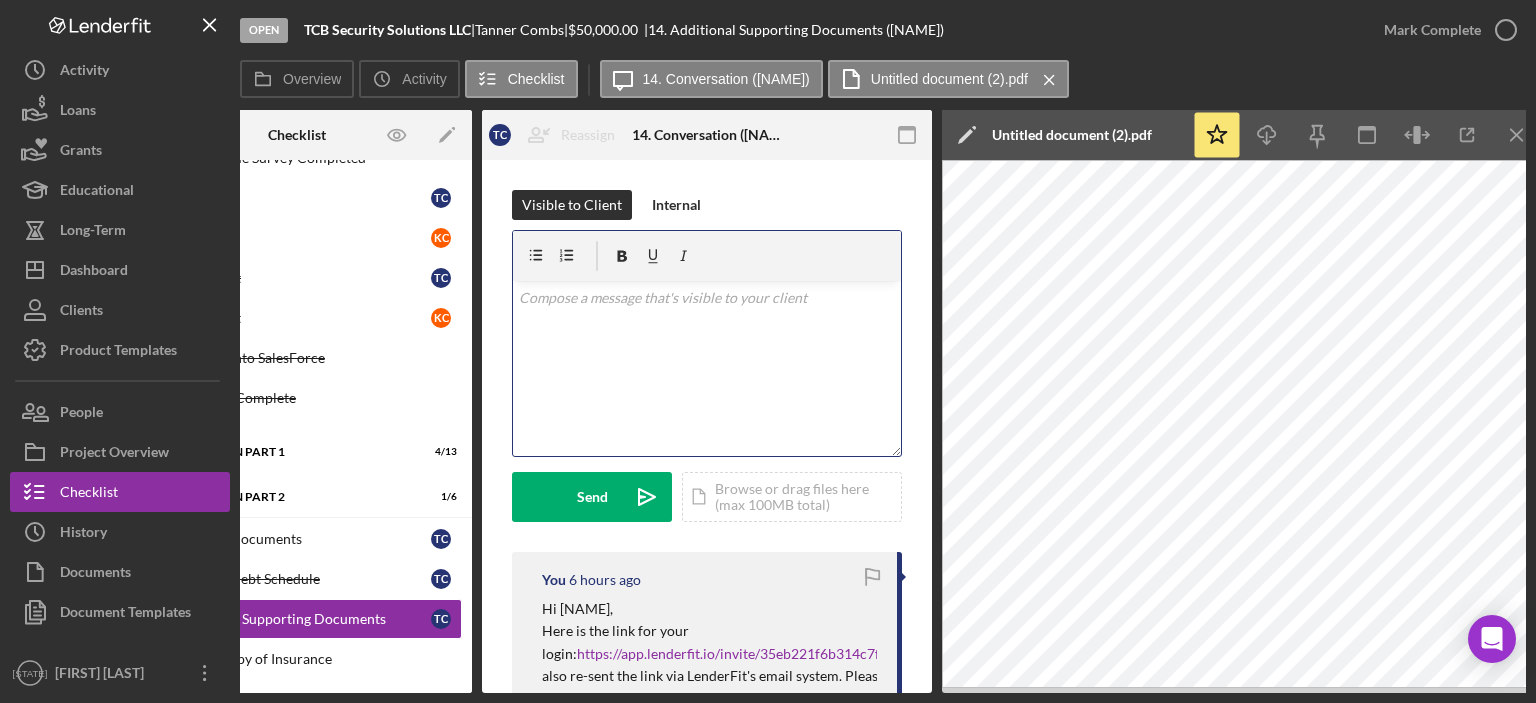 click on "v Color teal Color pink Remove color Add row above Add row below Add column before Add column after Merge cells Split cells Remove column Remove row Remove table" at bounding box center [707, 368] 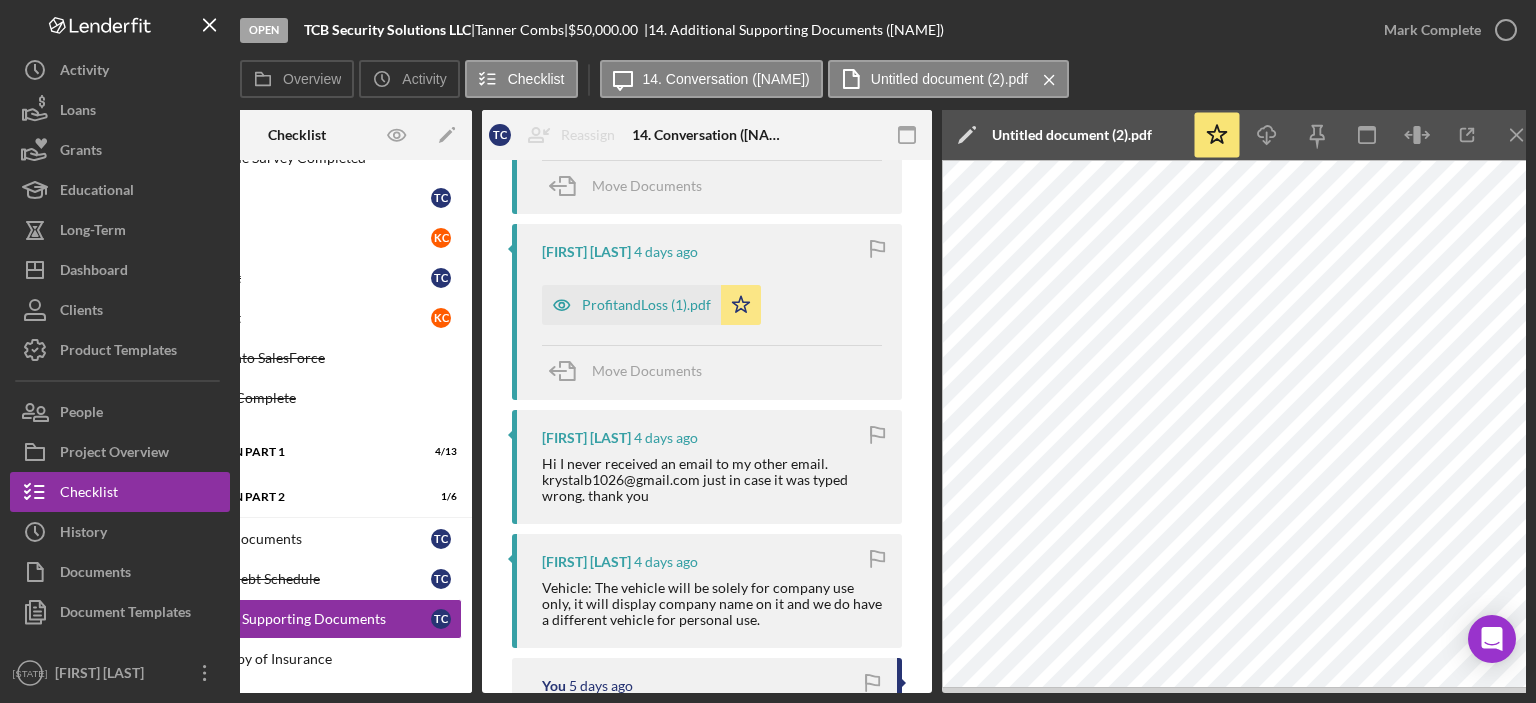scroll, scrollTop: 1172, scrollLeft: 0, axis: vertical 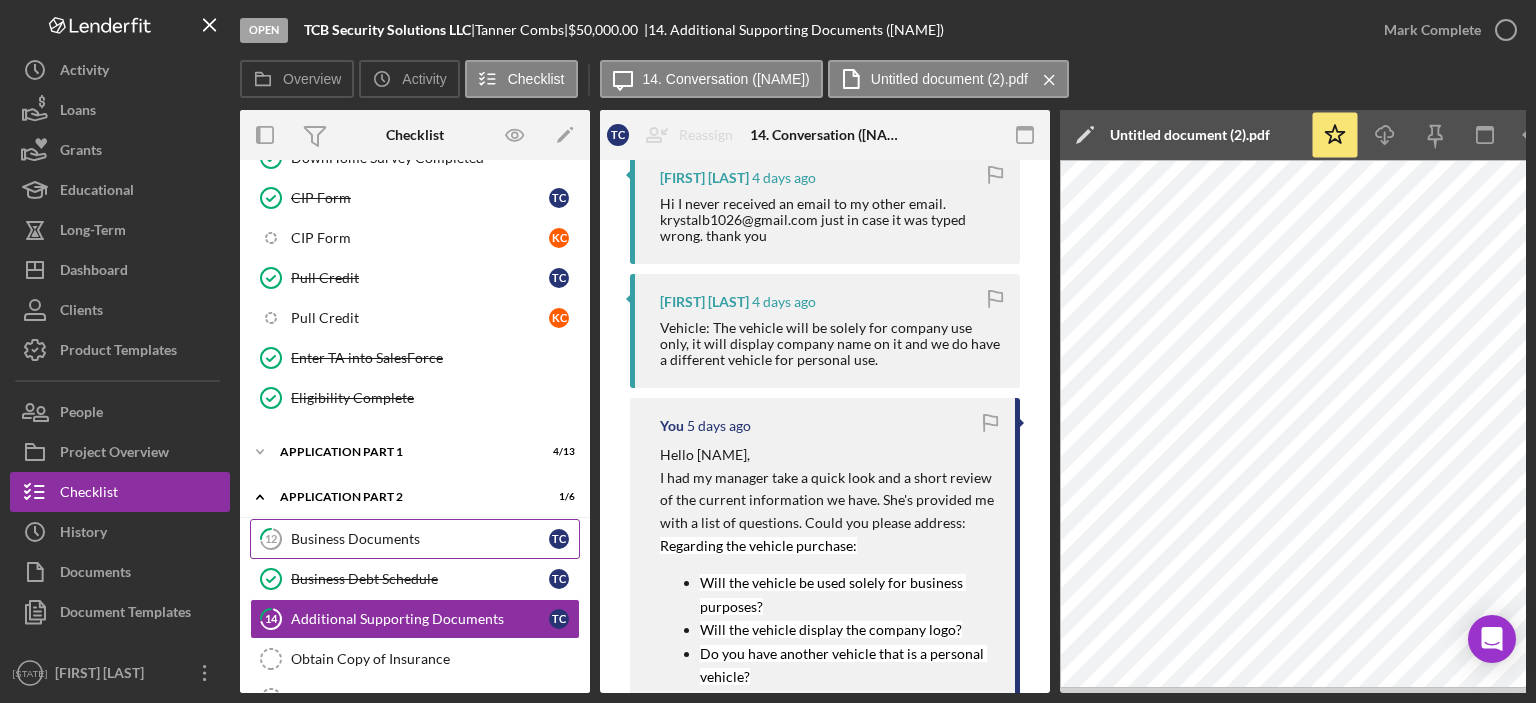 click on "Business Documents" at bounding box center [420, 539] 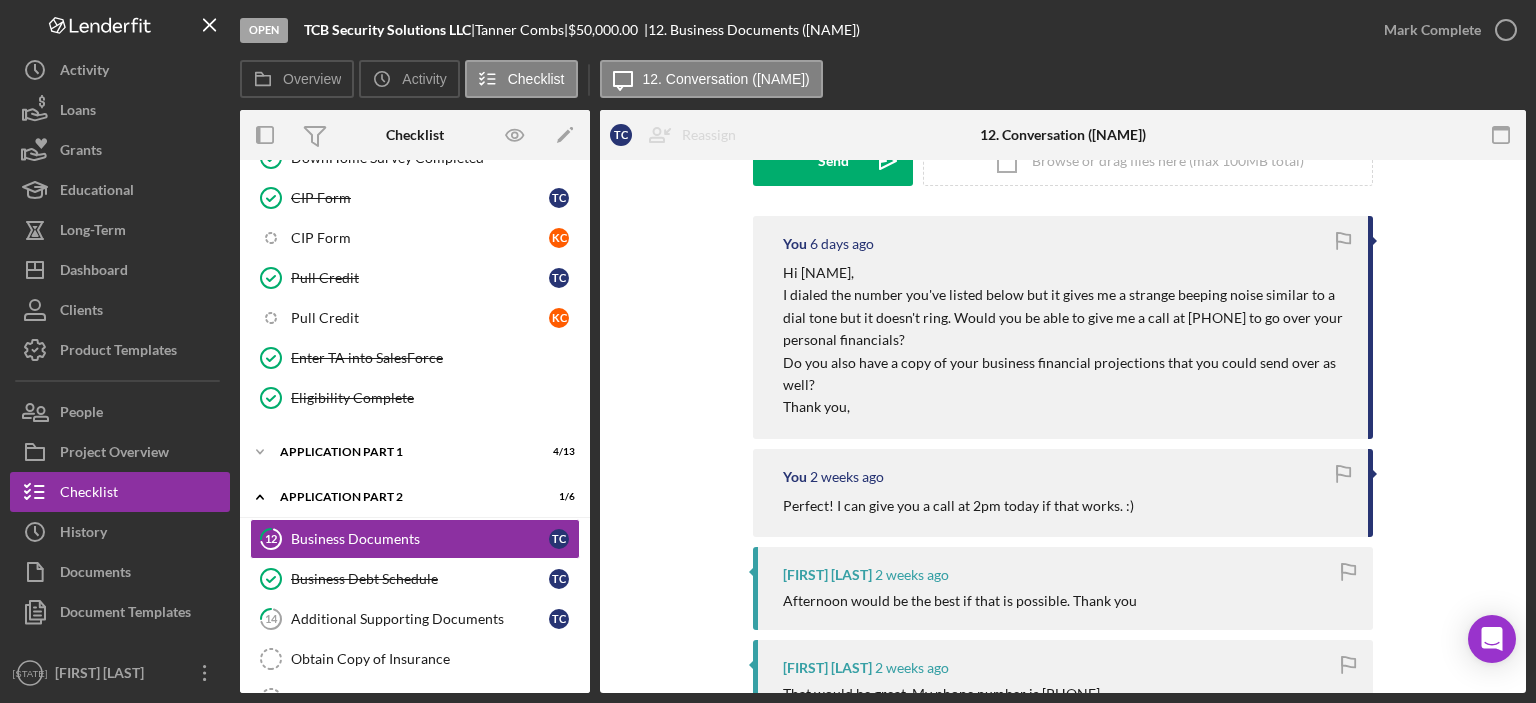 scroll, scrollTop: 0, scrollLeft: 0, axis: both 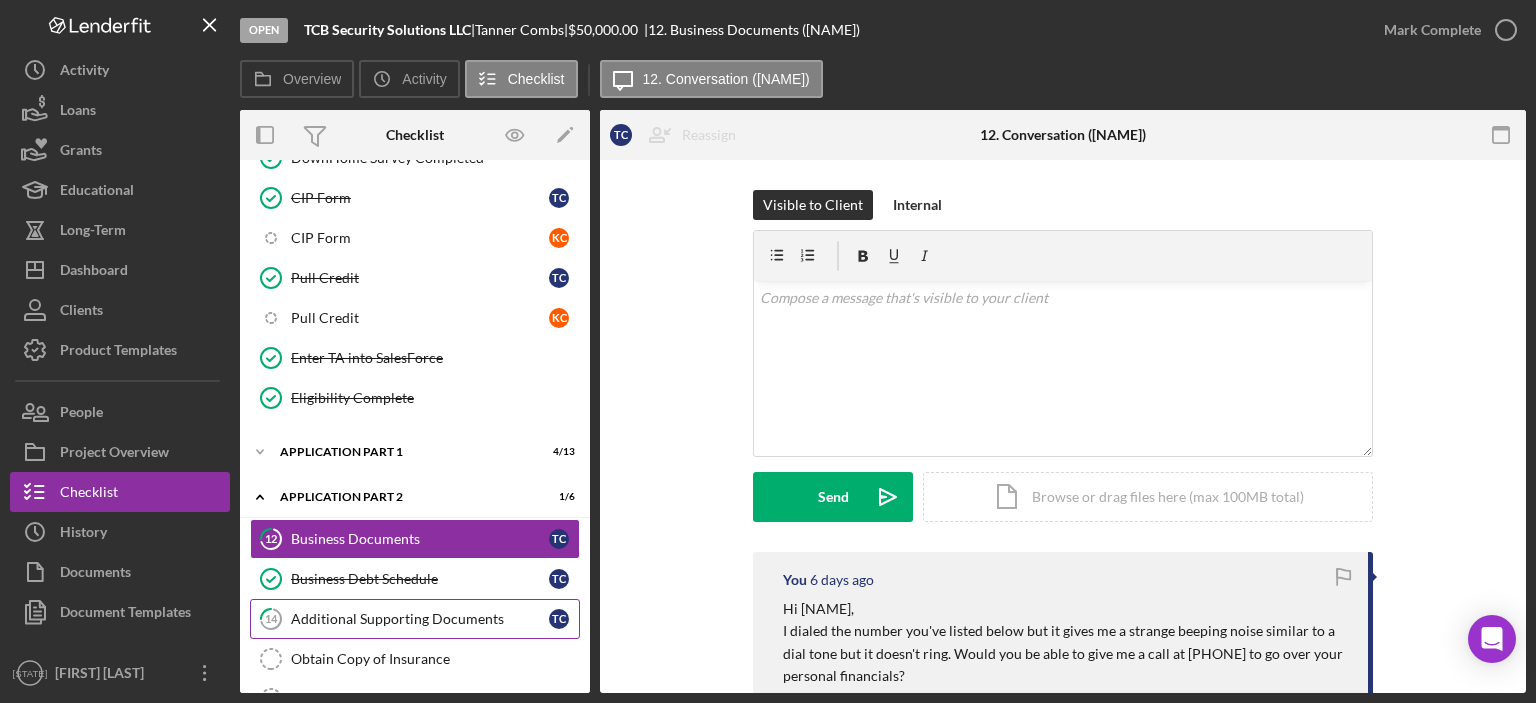 click on "Additional Supporting Documents" at bounding box center [420, 619] 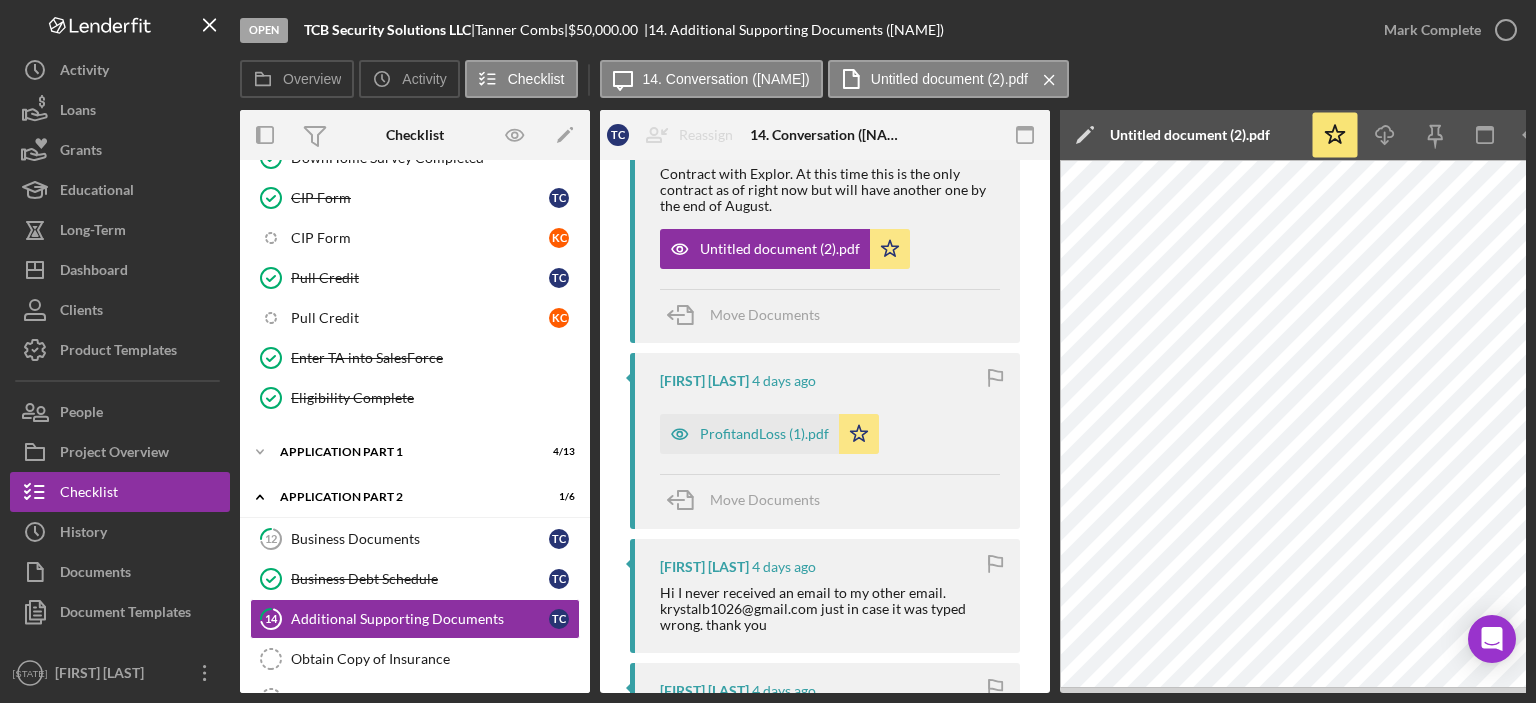 scroll, scrollTop: 783, scrollLeft: 0, axis: vertical 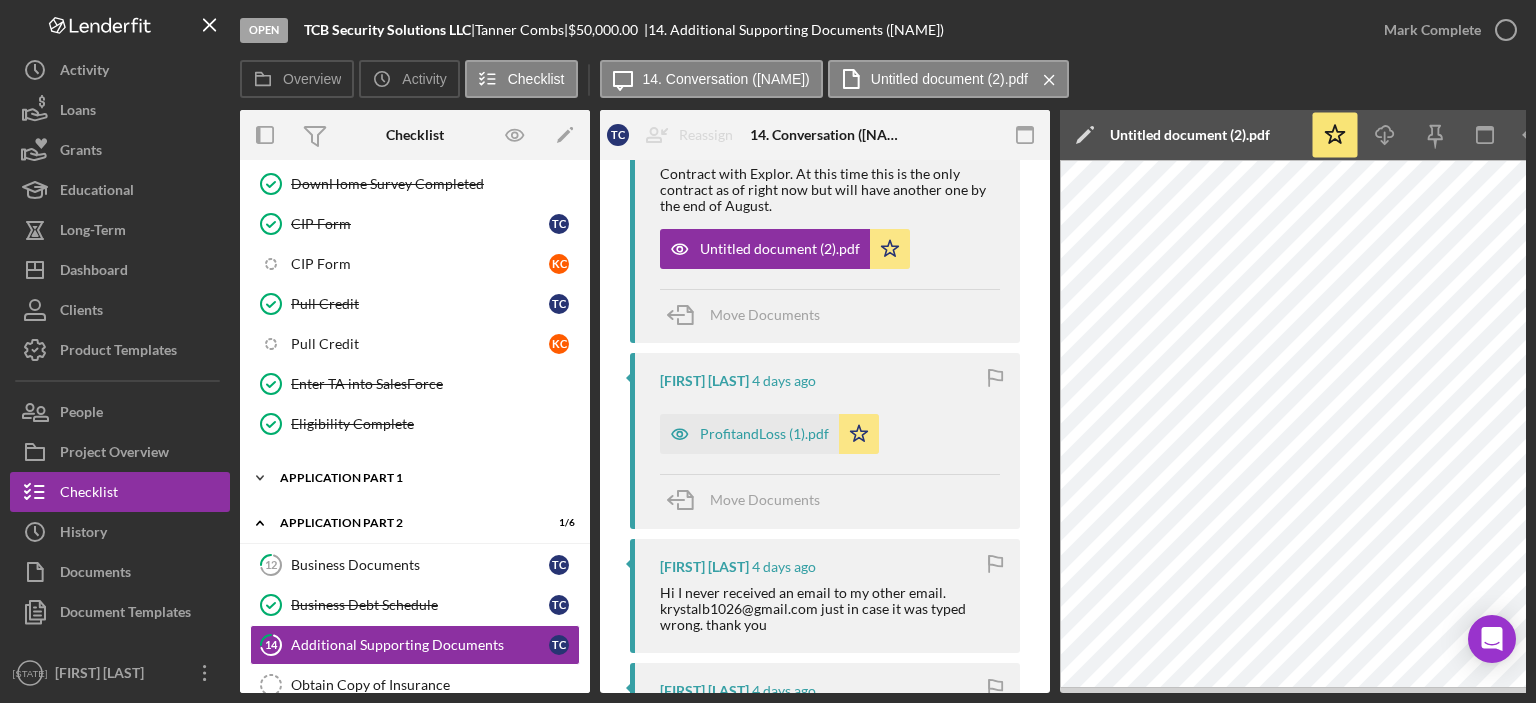 click on "Application Part 1" at bounding box center (422, 478) 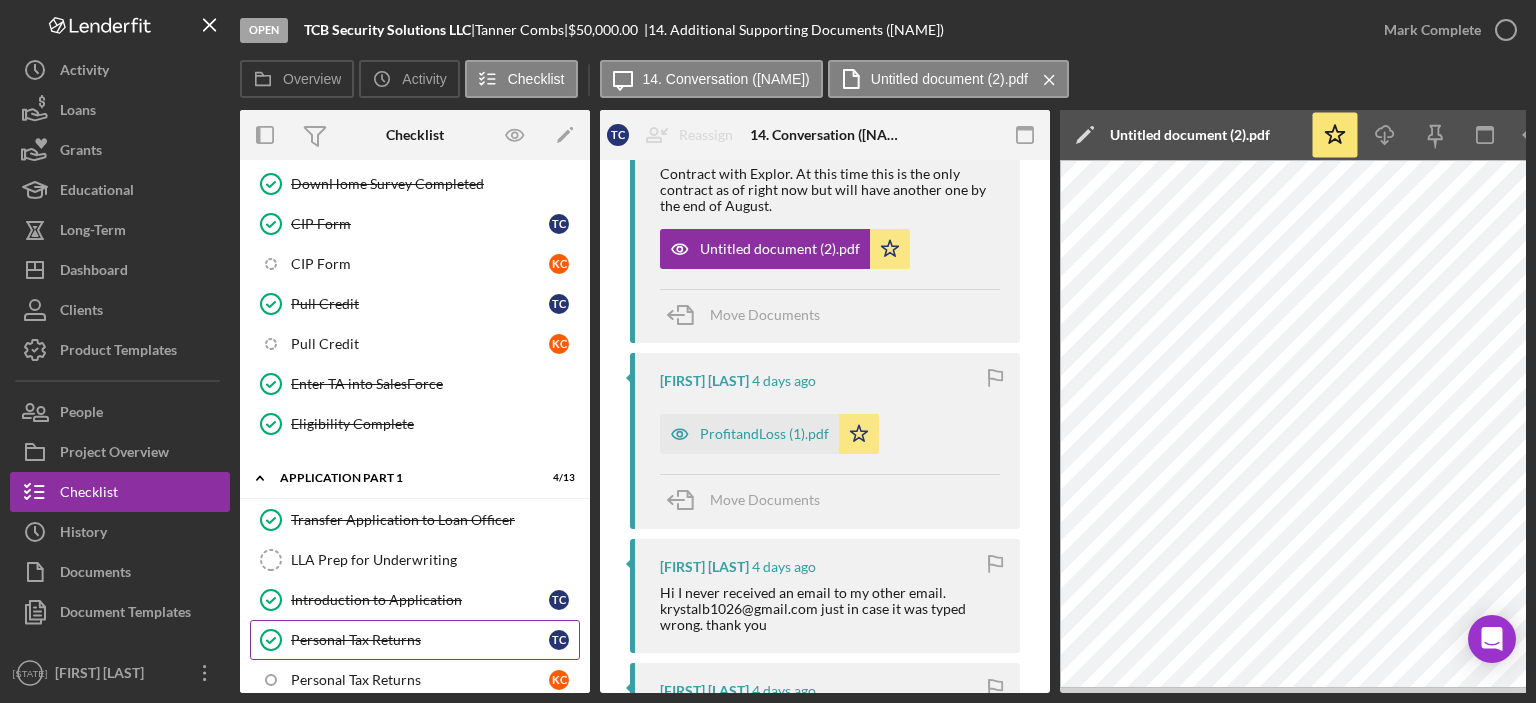 click on "Personal Tax Returns" at bounding box center (420, 640) 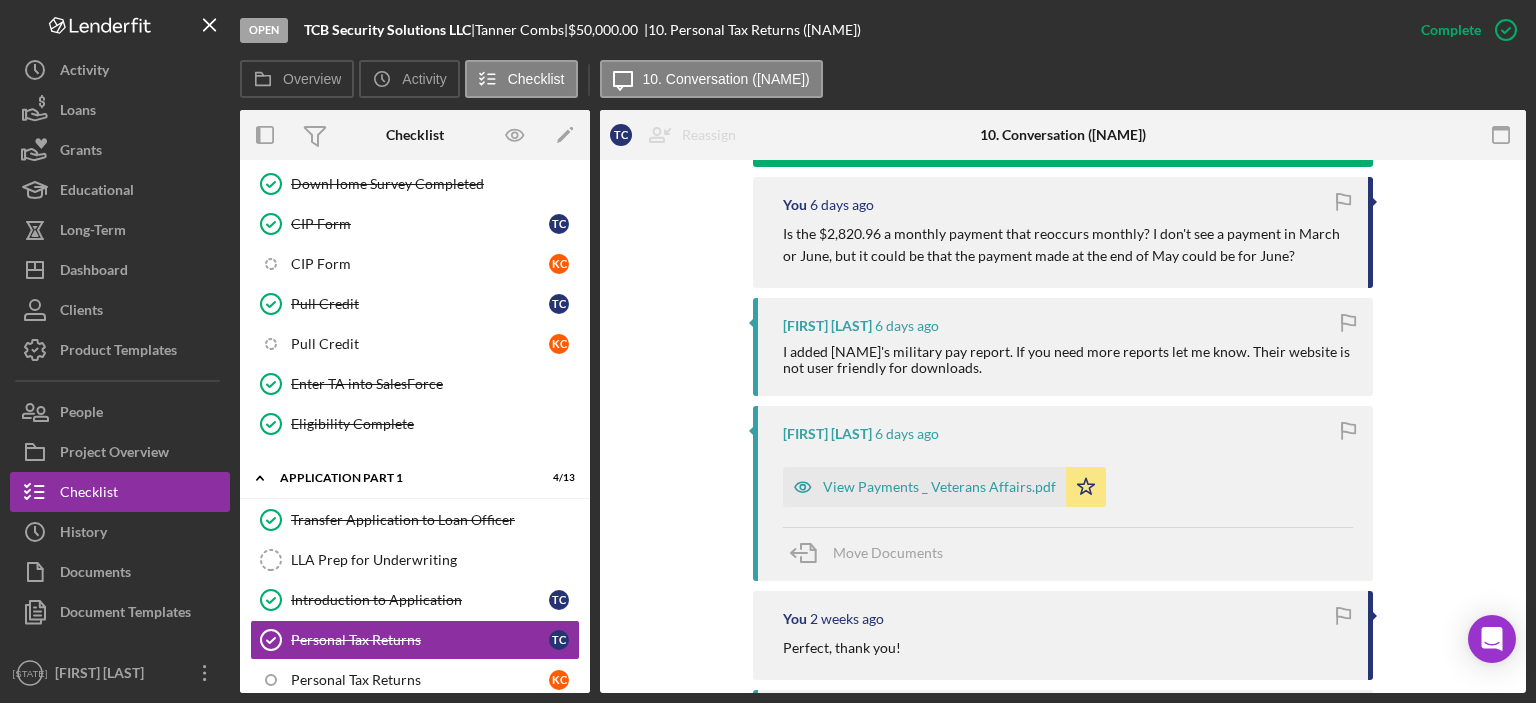 scroll, scrollTop: 734, scrollLeft: 0, axis: vertical 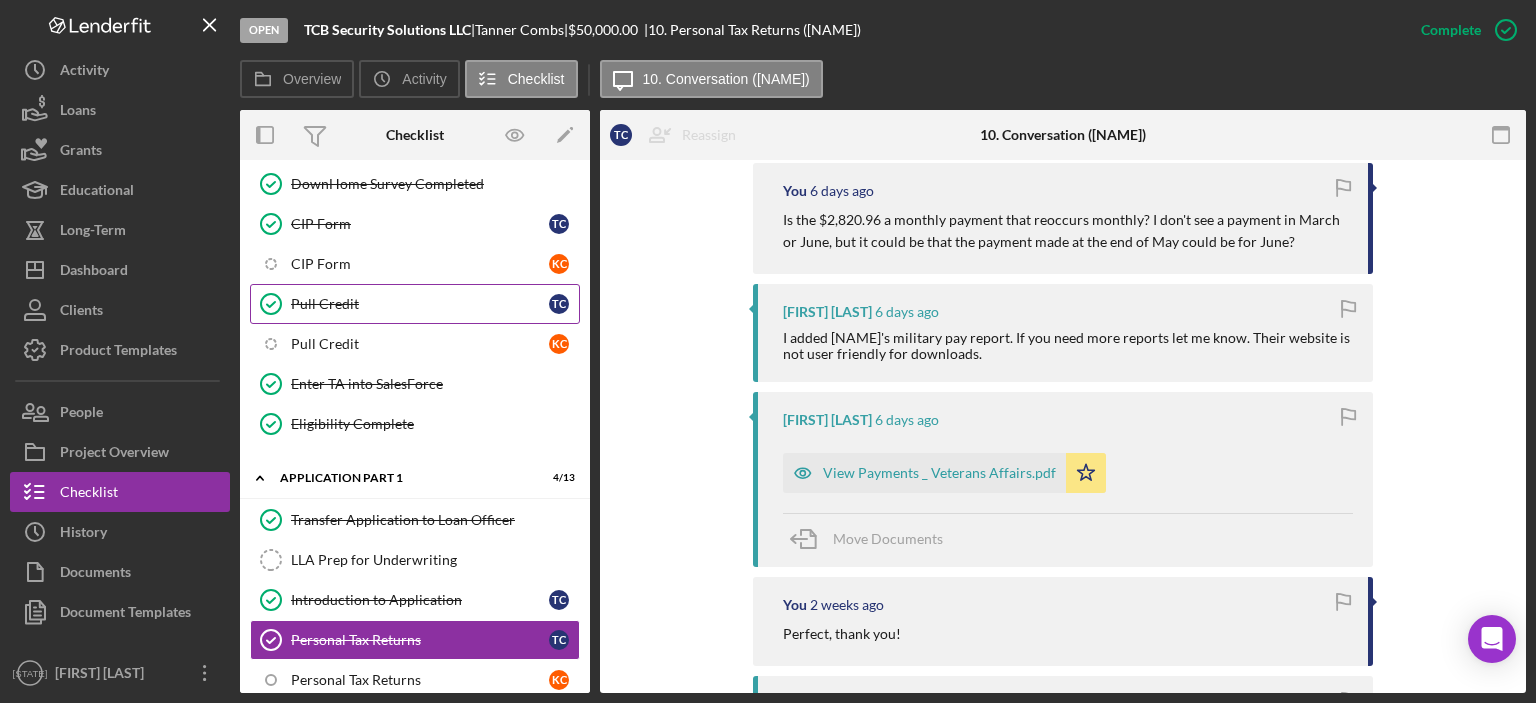 click on "Pull Credit" at bounding box center [420, 304] 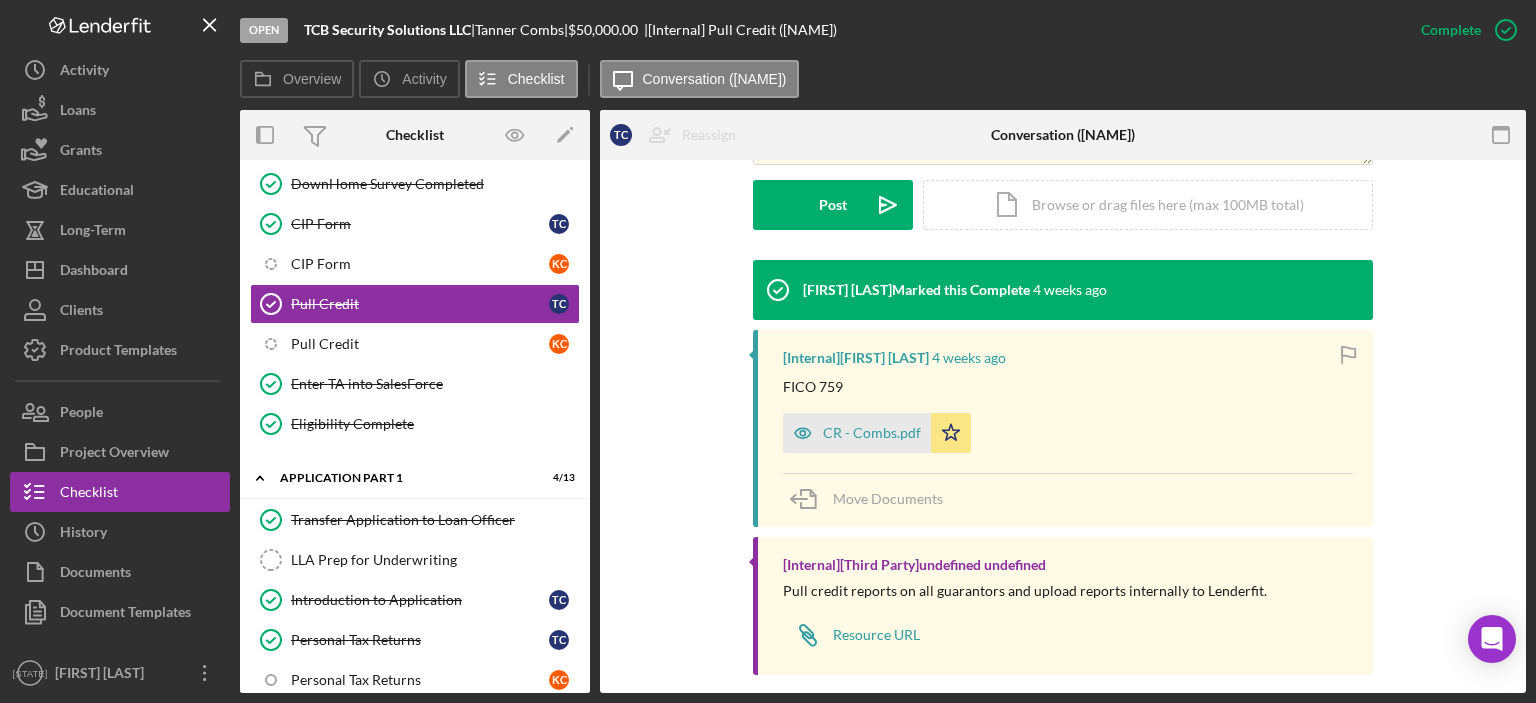 scroll, scrollTop: 532, scrollLeft: 0, axis: vertical 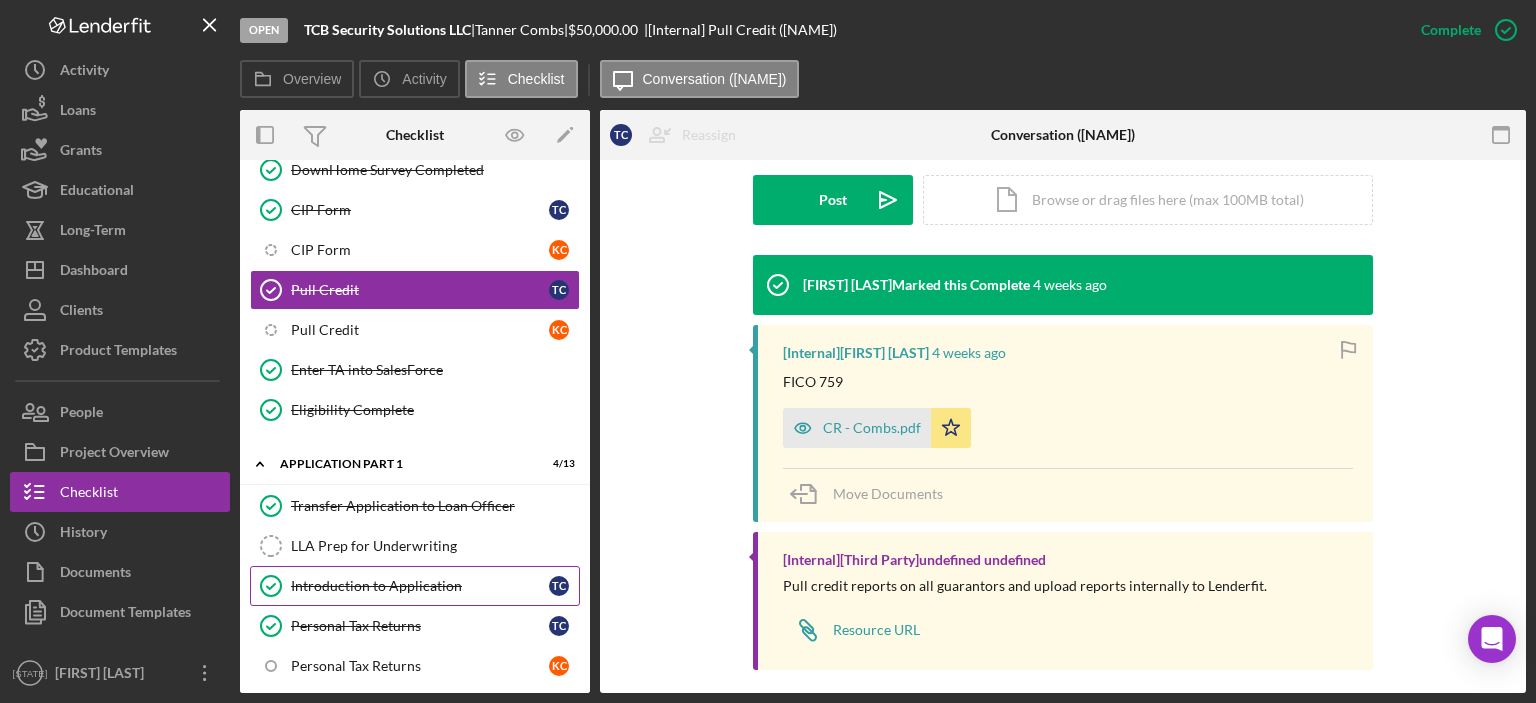 click on "Introduction to Application  Introduction to Application  T C" at bounding box center (415, 586) 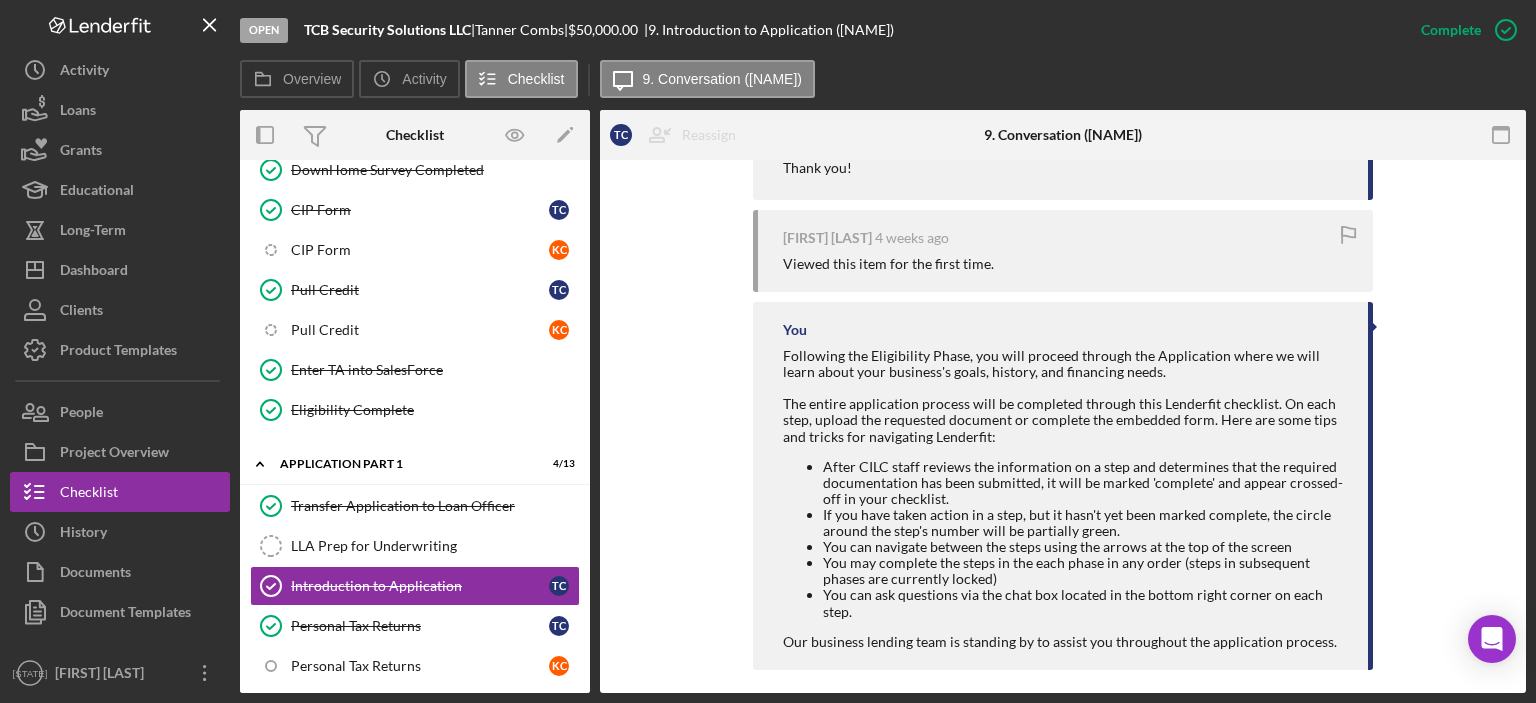 scroll, scrollTop: 874, scrollLeft: 0, axis: vertical 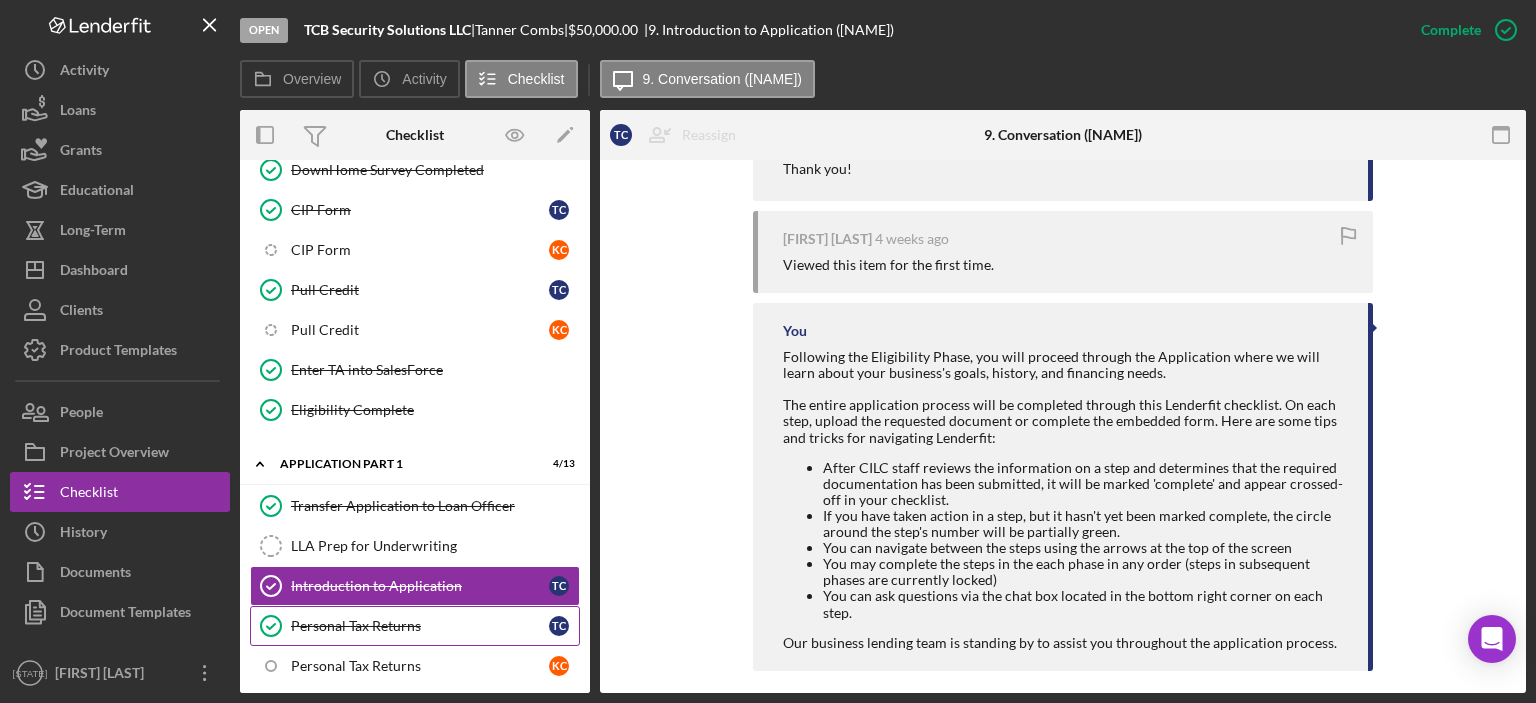 click on "Personal Tax Returns" at bounding box center (420, 626) 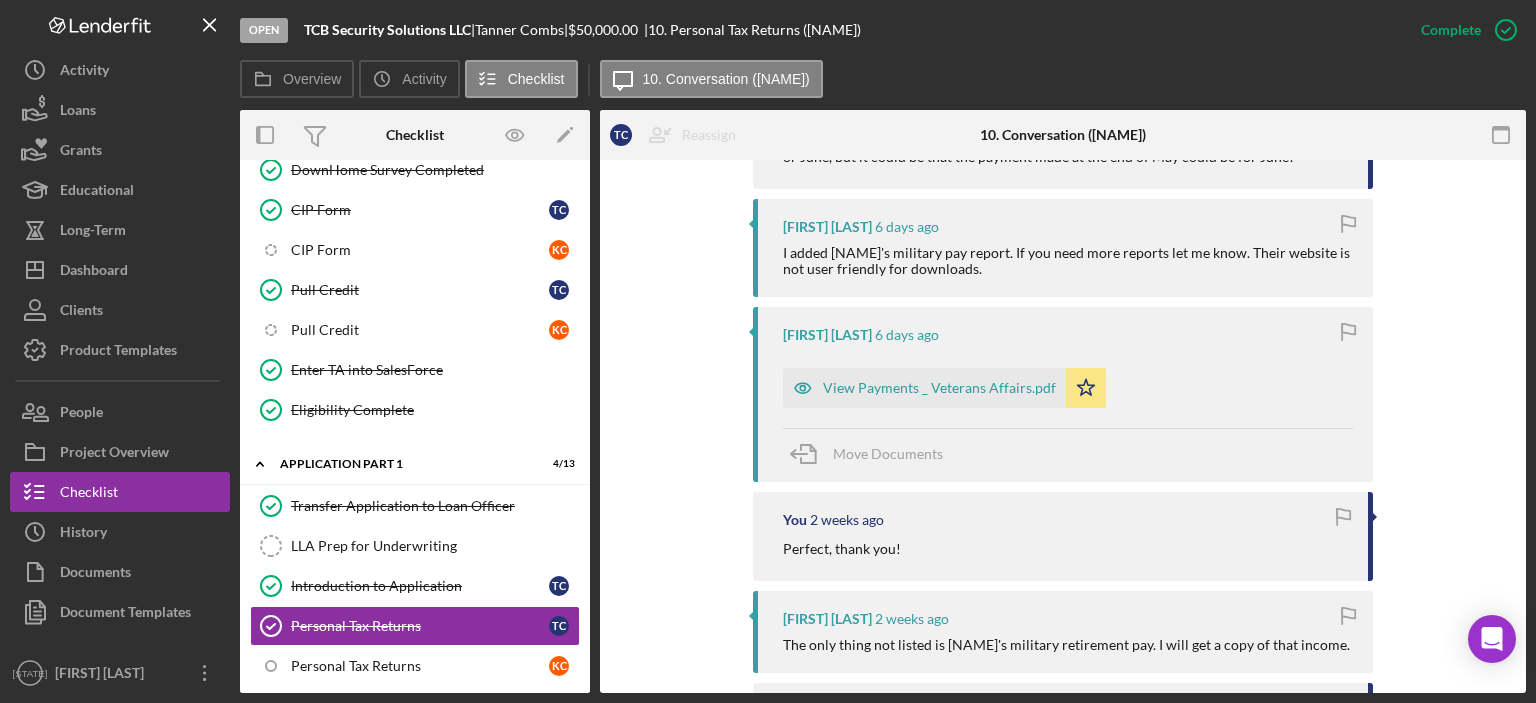 scroll, scrollTop: 818, scrollLeft: 0, axis: vertical 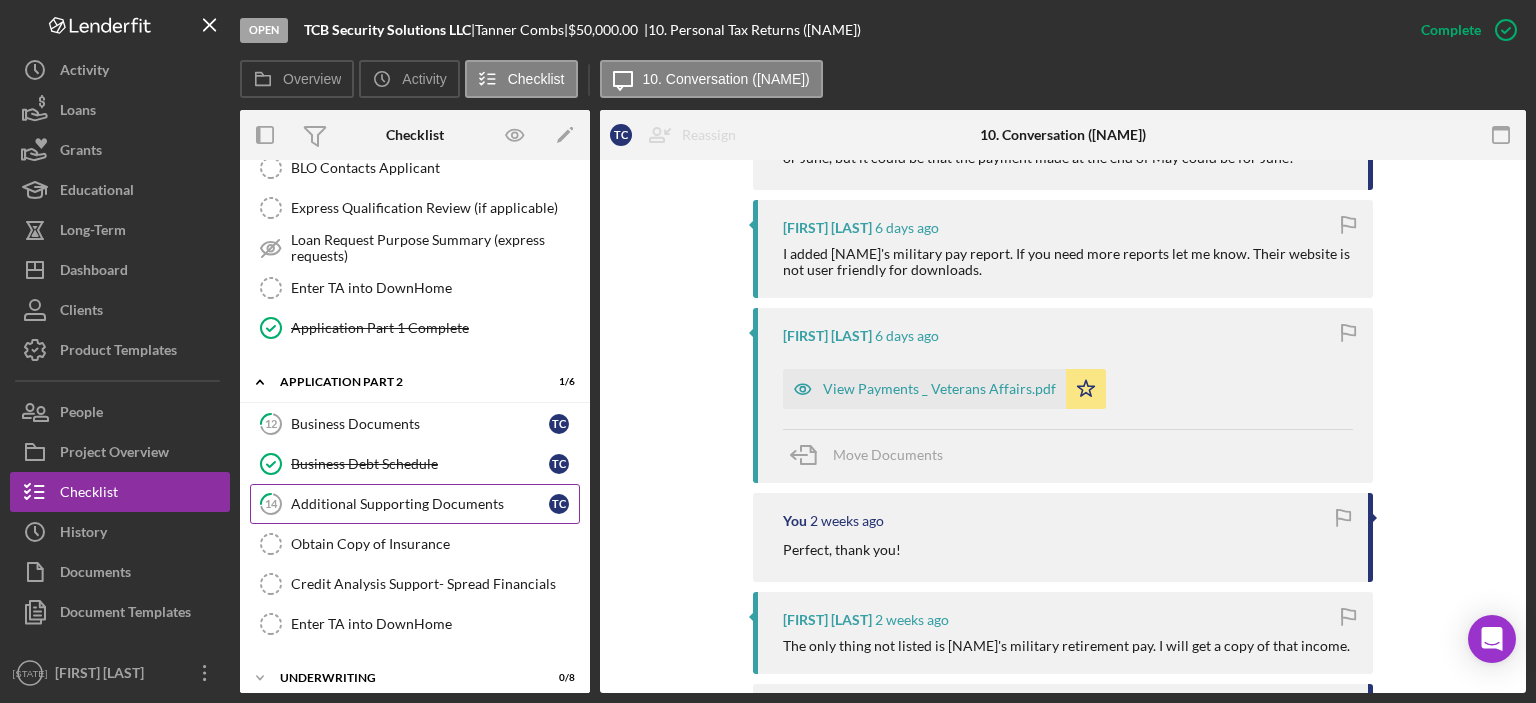 click on "Additional Supporting Documents" at bounding box center (420, 504) 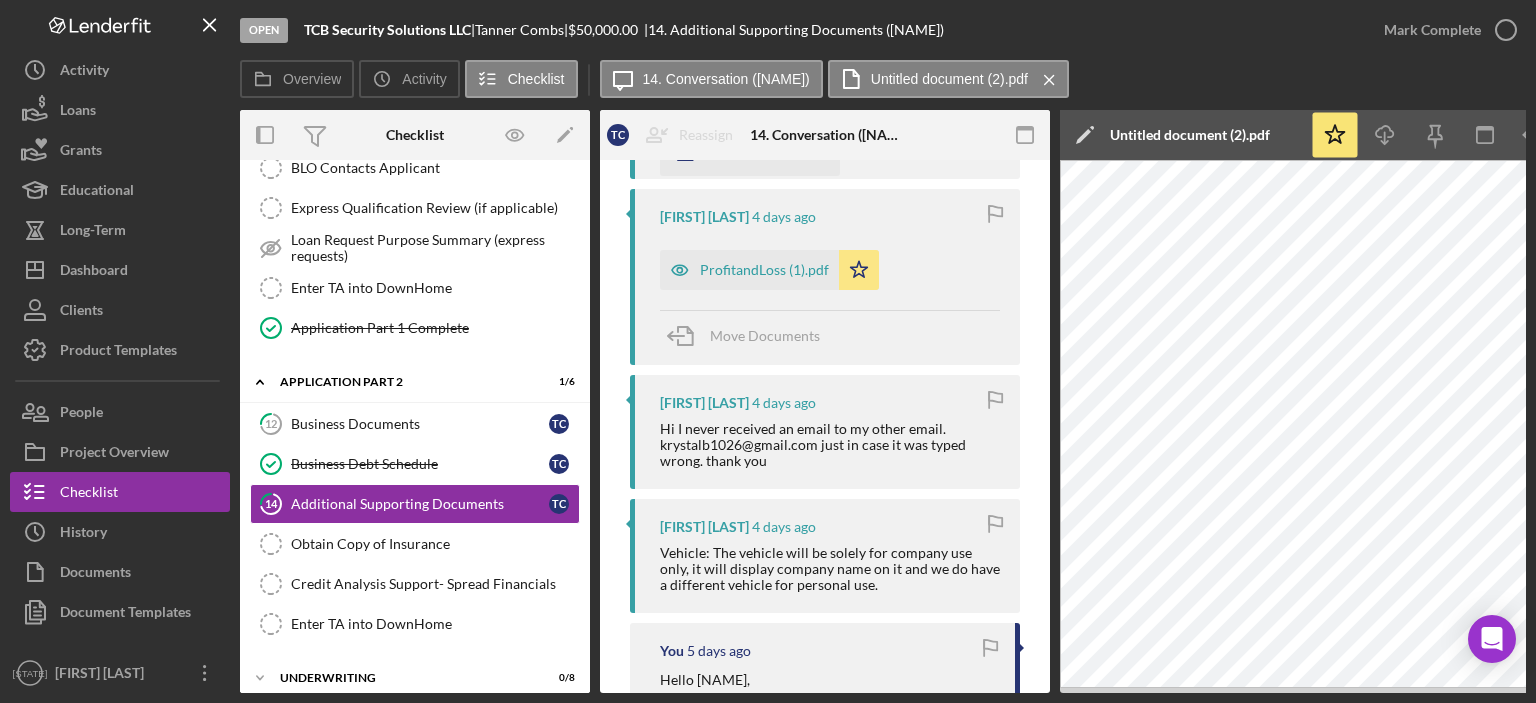 scroll, scrollTop: 932, scrollLeft: 0, axis: vertical 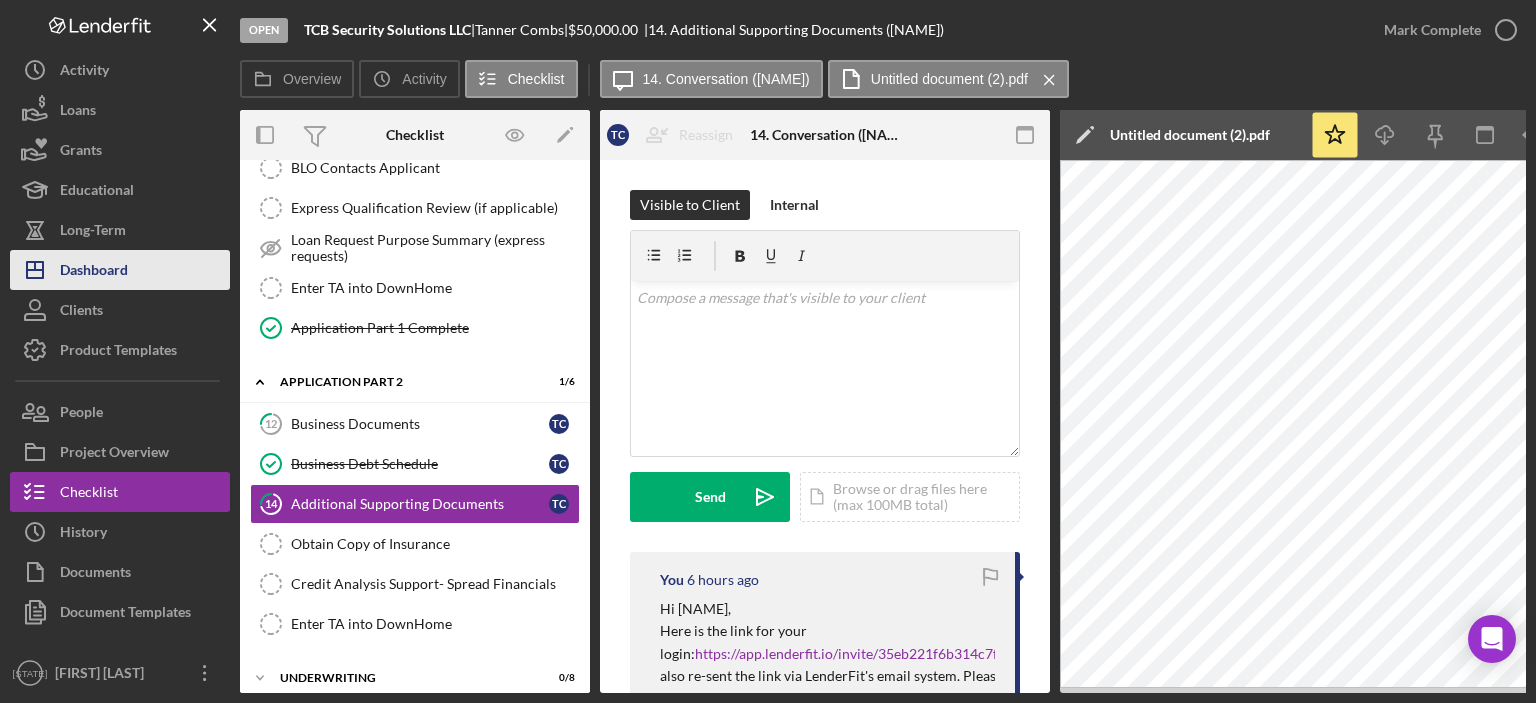 click on "Icon/Dashboard Dashboard" at bounding box center [120, 270] 